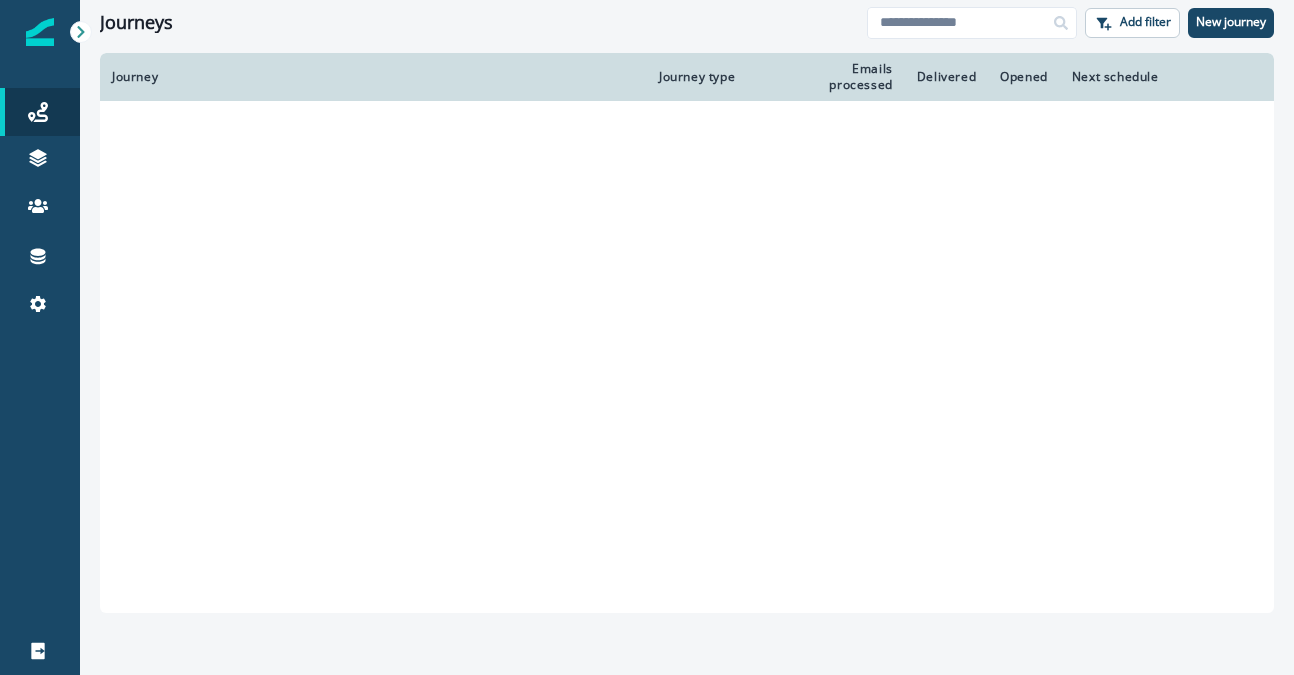 scroll, scrollTop: 0, scrollLeft: 0, axis: both 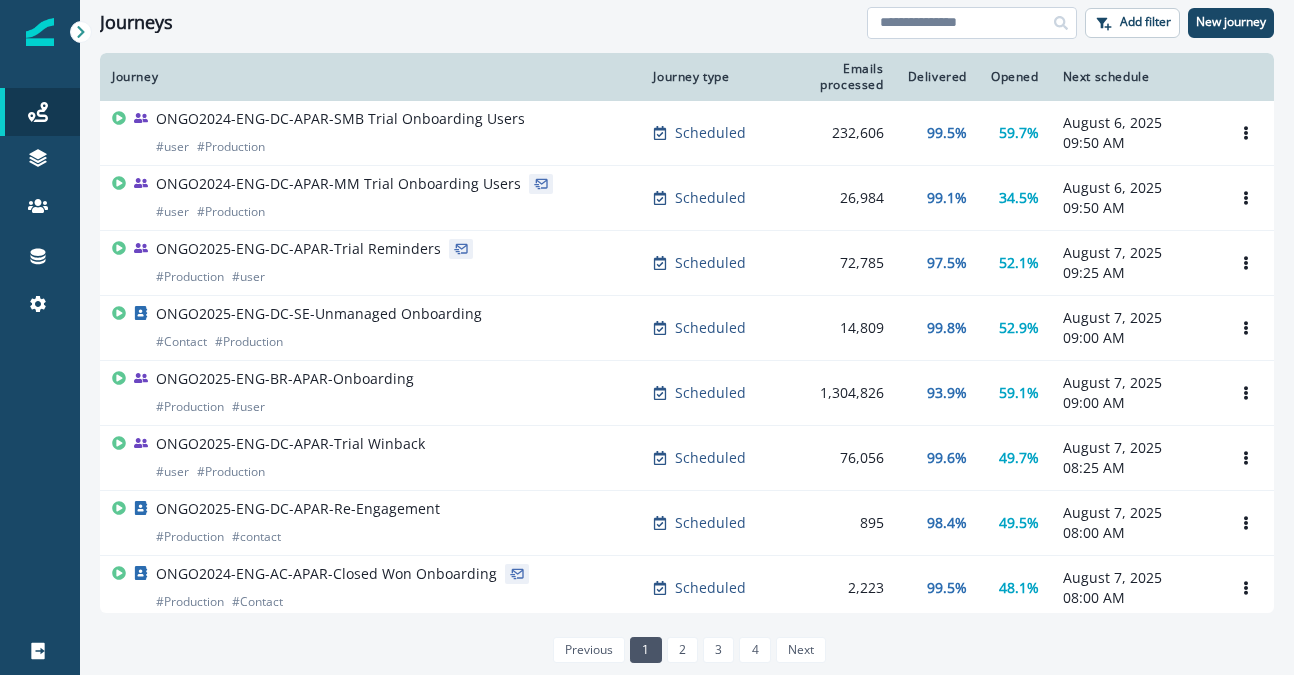 click at bounding box center (972, 23) 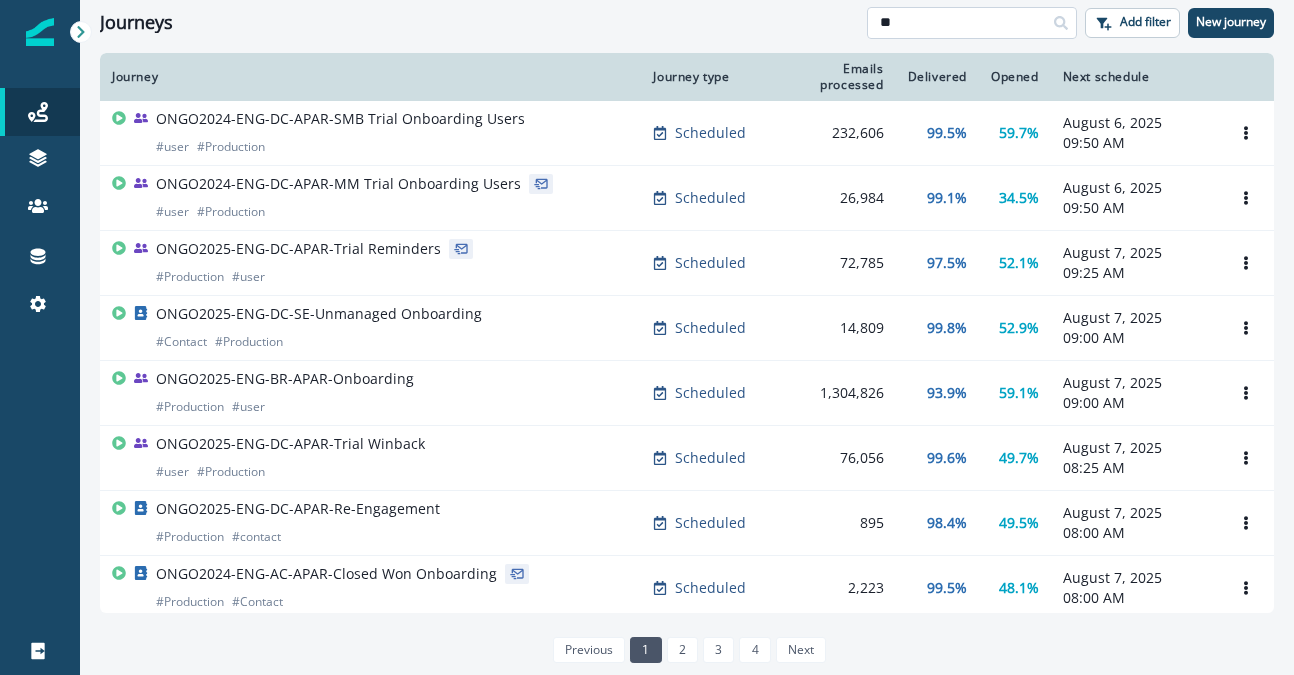 type on "*" 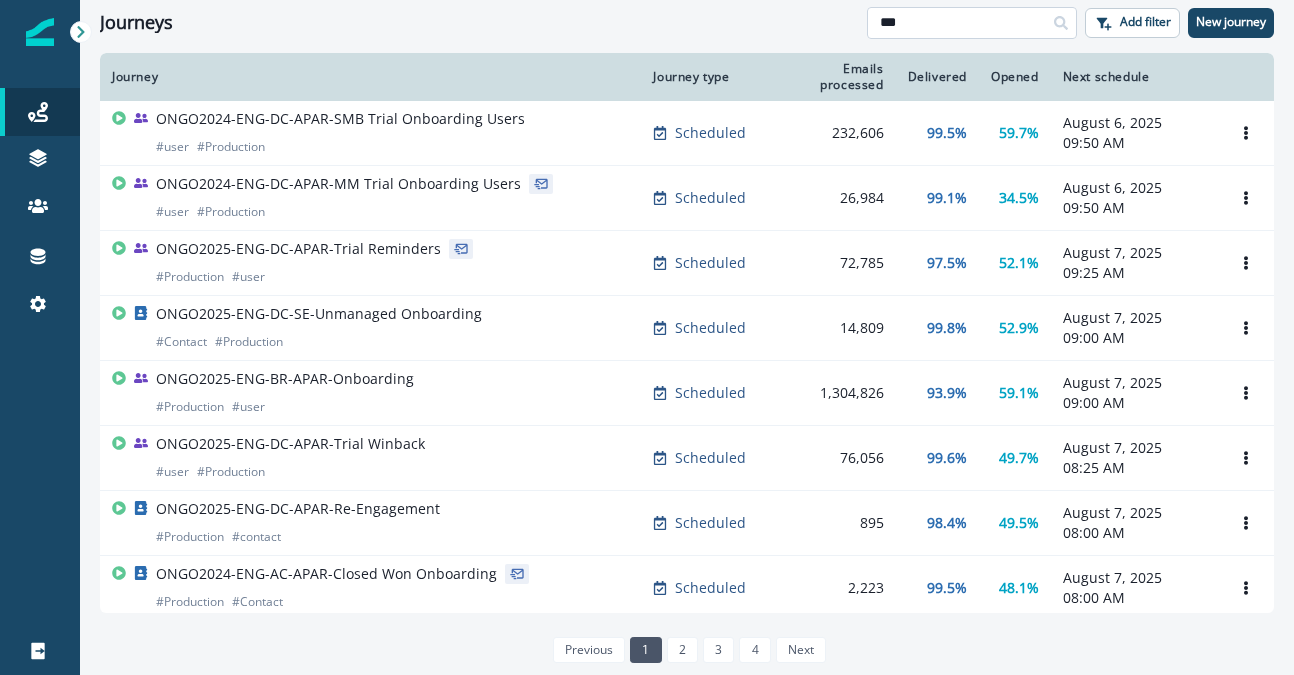 type on "***" 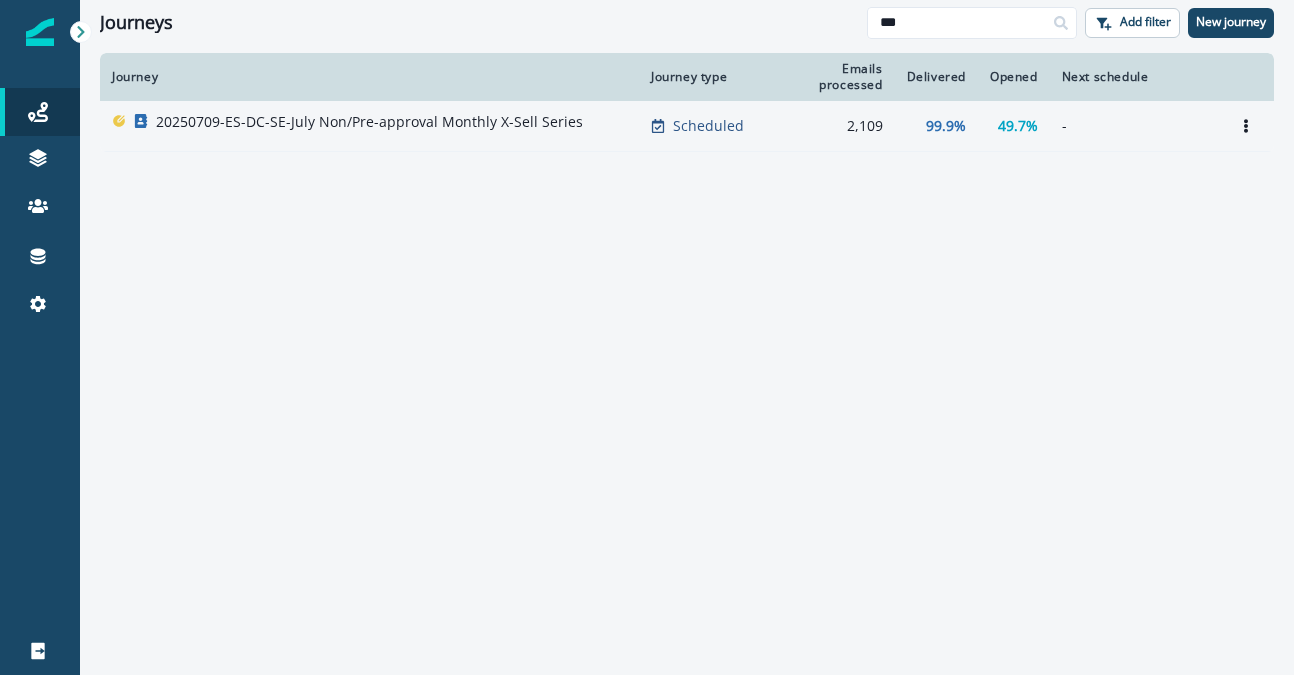 click on "20250709-ES-DC-SE-July Non/Pre-approval Monthly X-Sell Series" at bounding box center (369, 122) 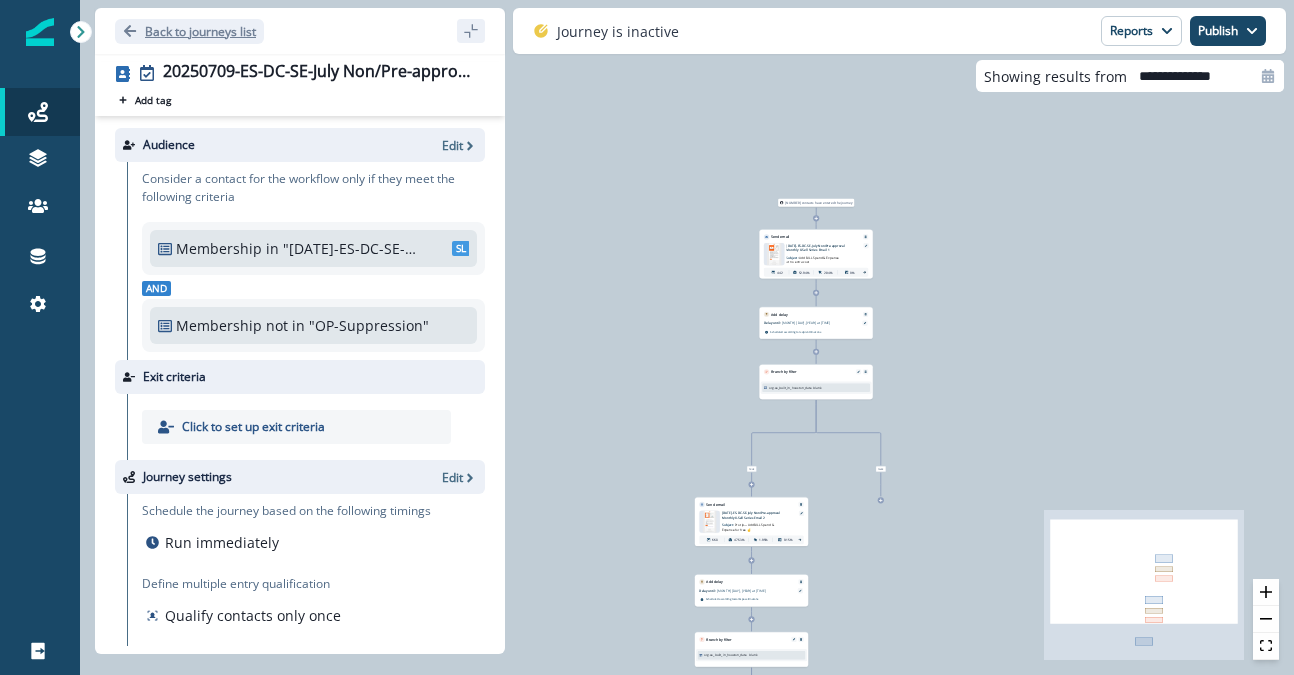 click 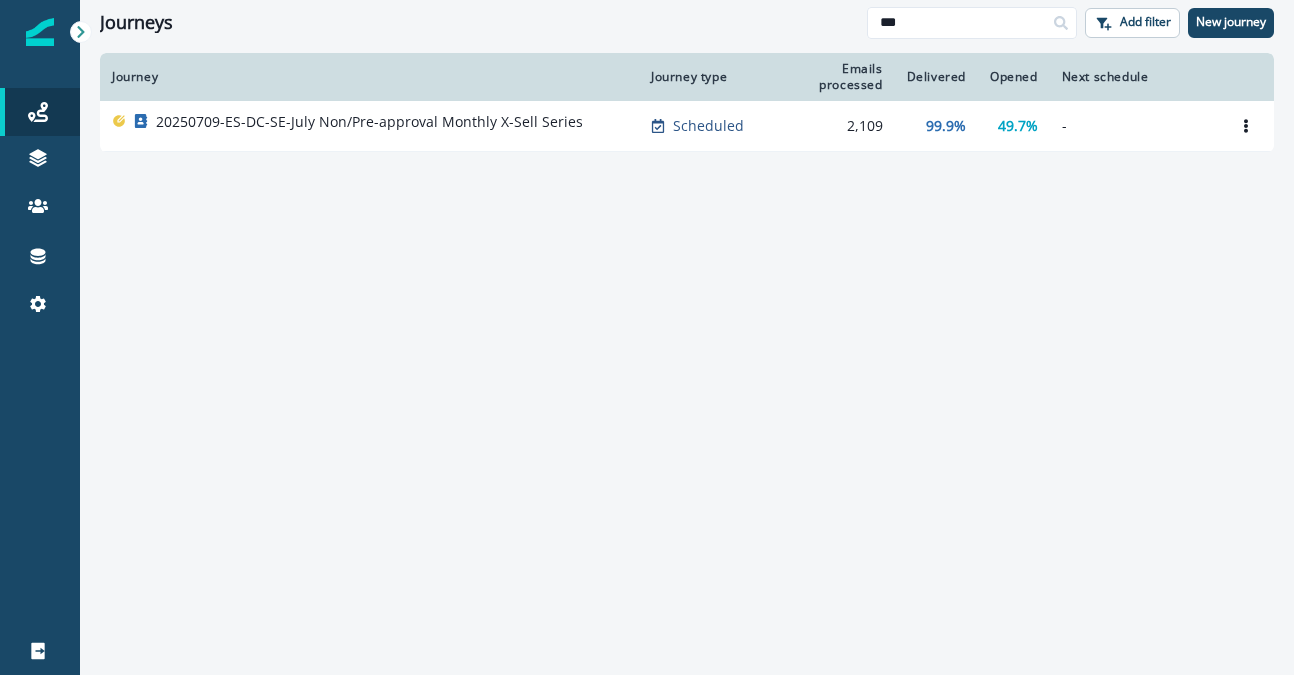 drag, startPoint x: 917, startPoint y: 19, endPoint x: 849, endPoint y: 19, distance: 68 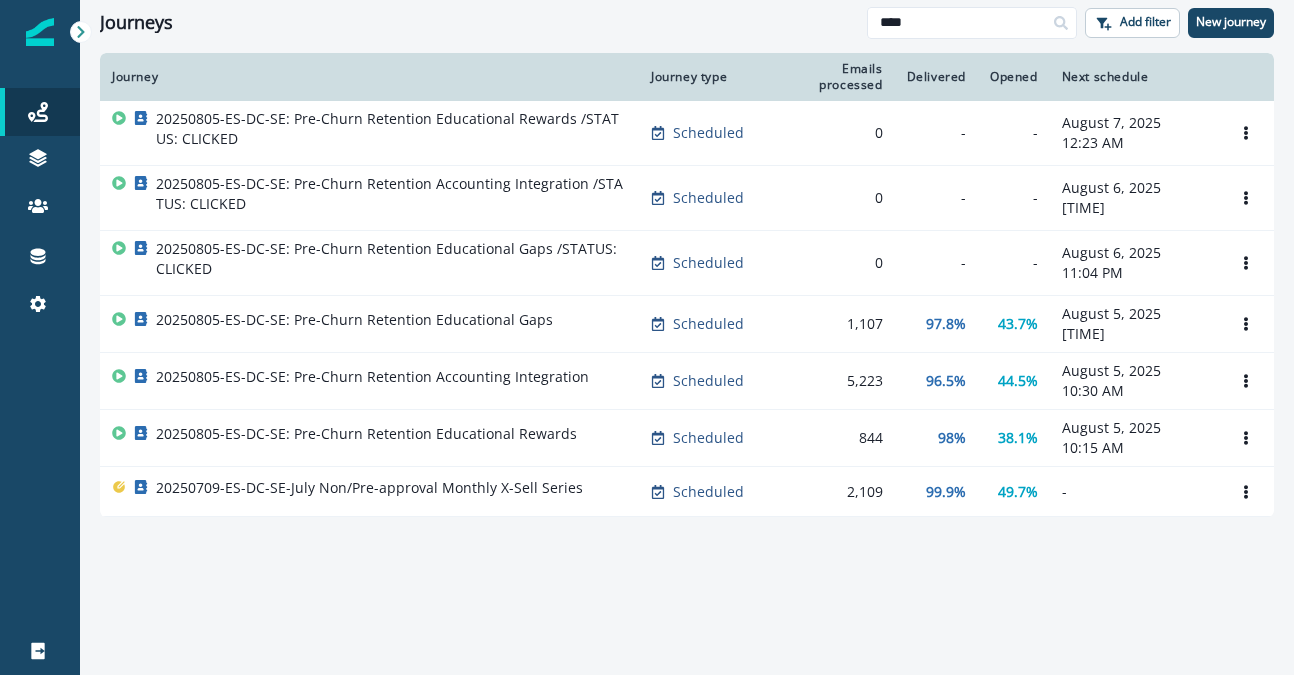 drag, startPoint x: 950, startPoint y: 21, endPoint x: 832, endPoint y: 10, distance: 118.511604 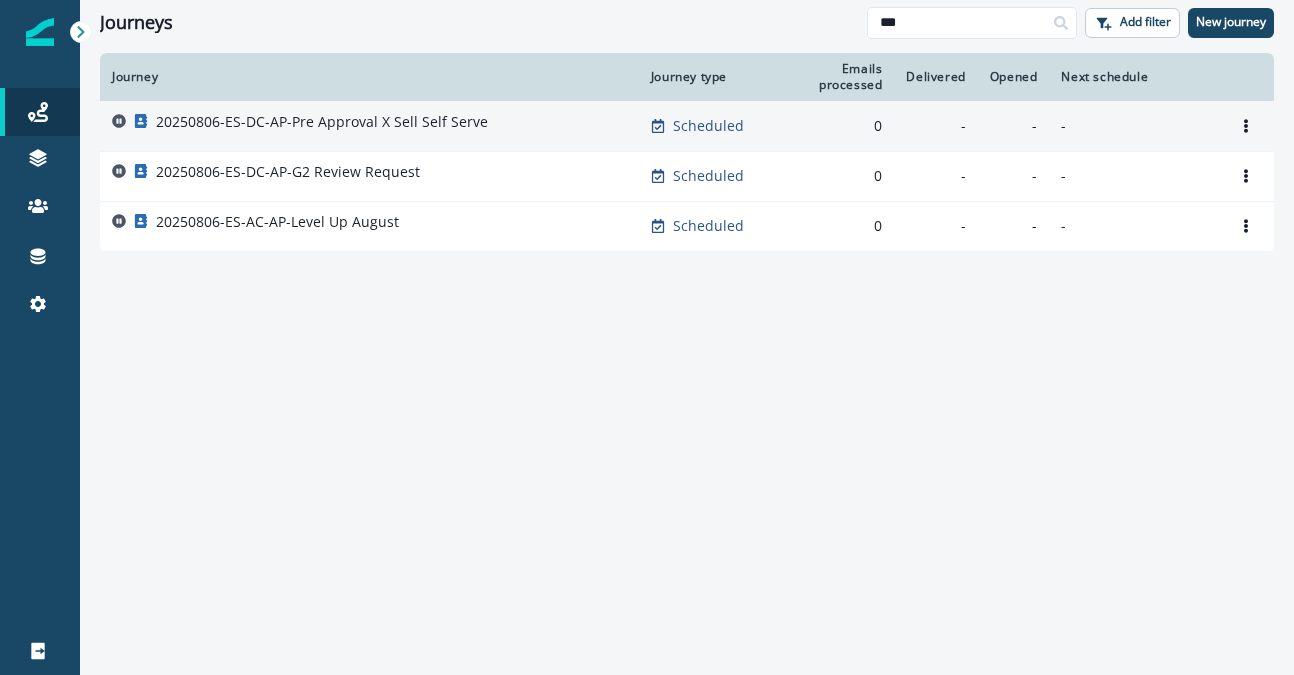 type on "***" 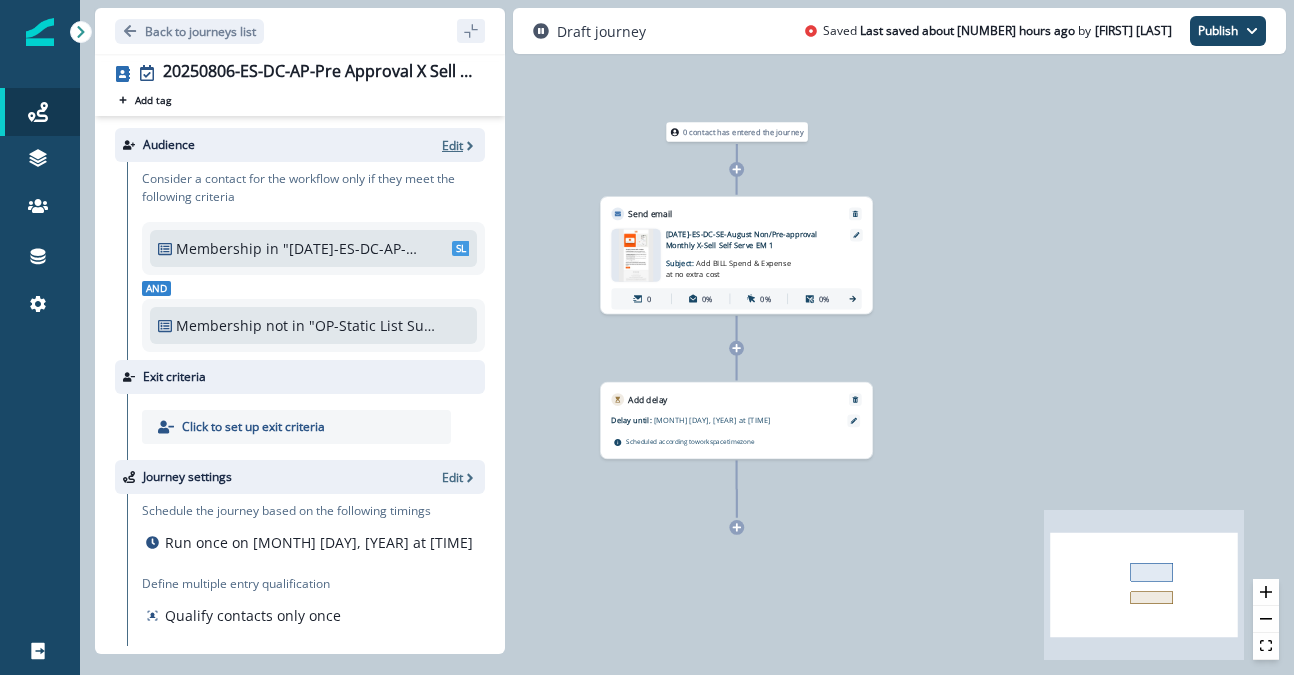 click on "Edit" at bounding box center (452, 145) 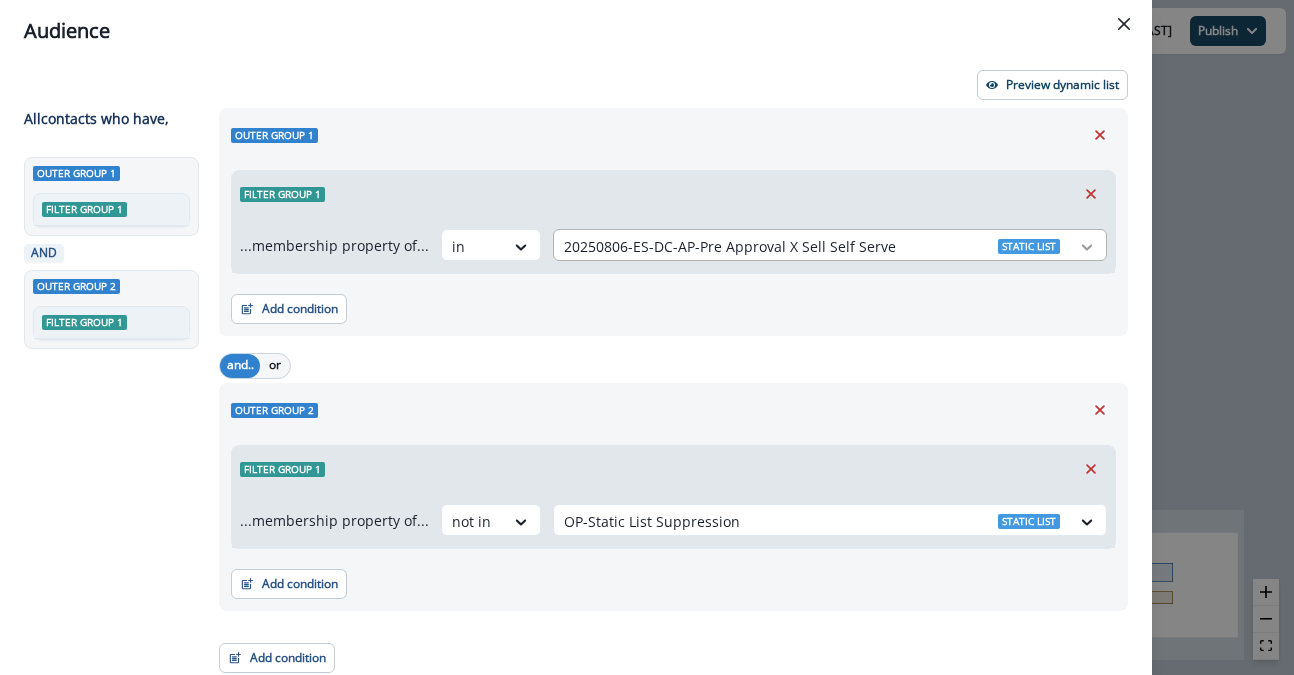 click 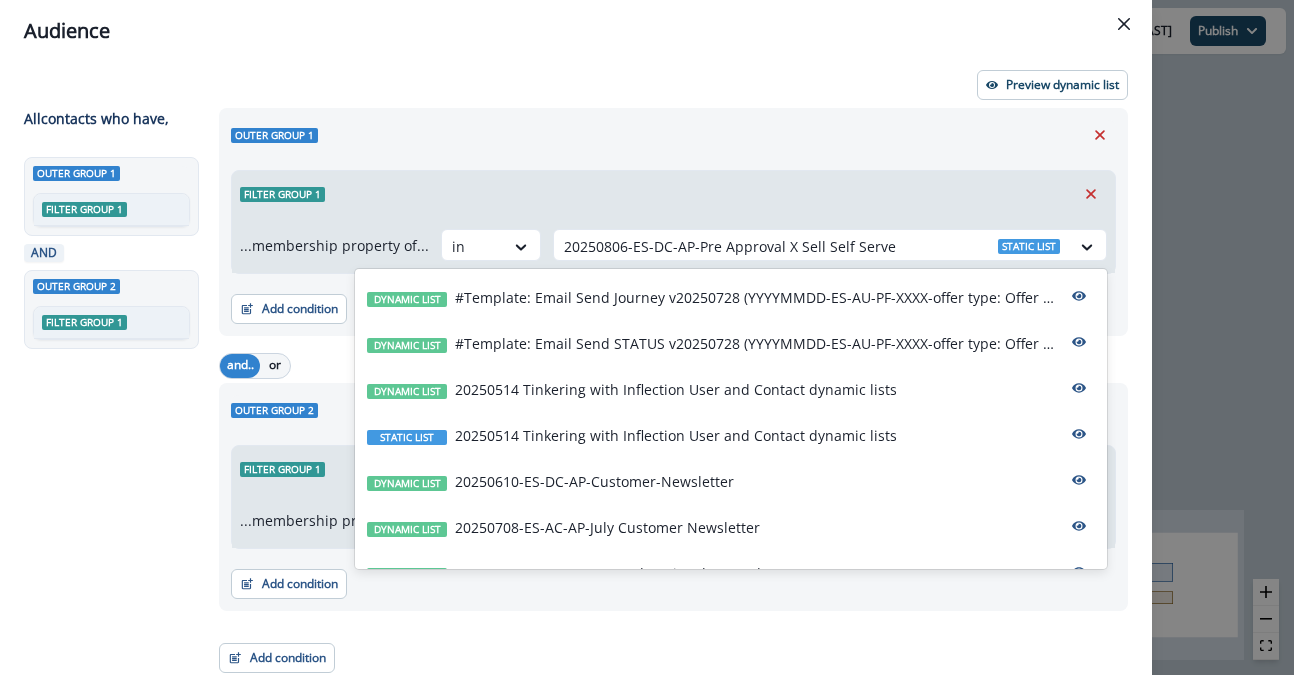 click on "Outer group 1 Filter group 1 ...membership property of... in [DATE]-ES-DC-AP-Pre Approval X Sell Self Serve selected, 39 of 180. 180 results available. Use Up and Down to choose options, press Enter to select the currently focused option, press Escape to exit the menu, press Tab to select the option and exit the menu. [DATE]-ES-DC-AP-Pre Approval X Sell Self Serve Static list Add condition Contact properties A person property Performed a product event Performed a marketing activity Performed a web activity List membership Salesforce campaign membership" at bounding box center [673, 222] 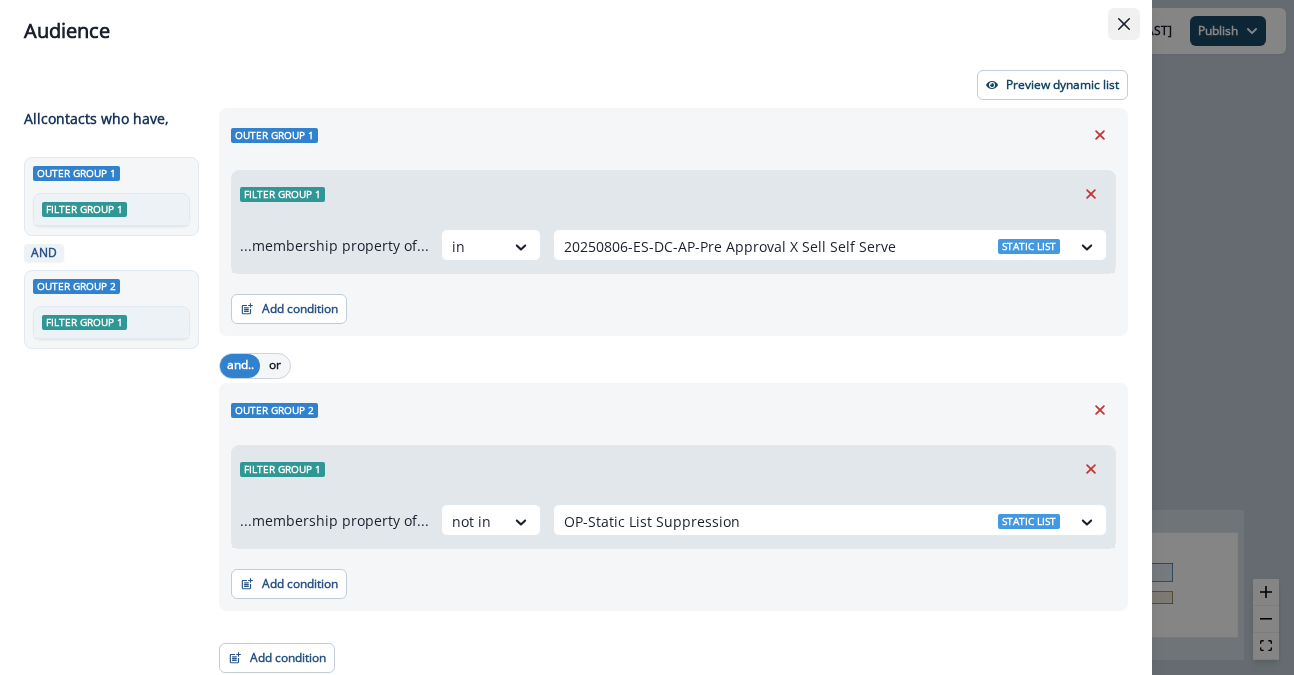 click 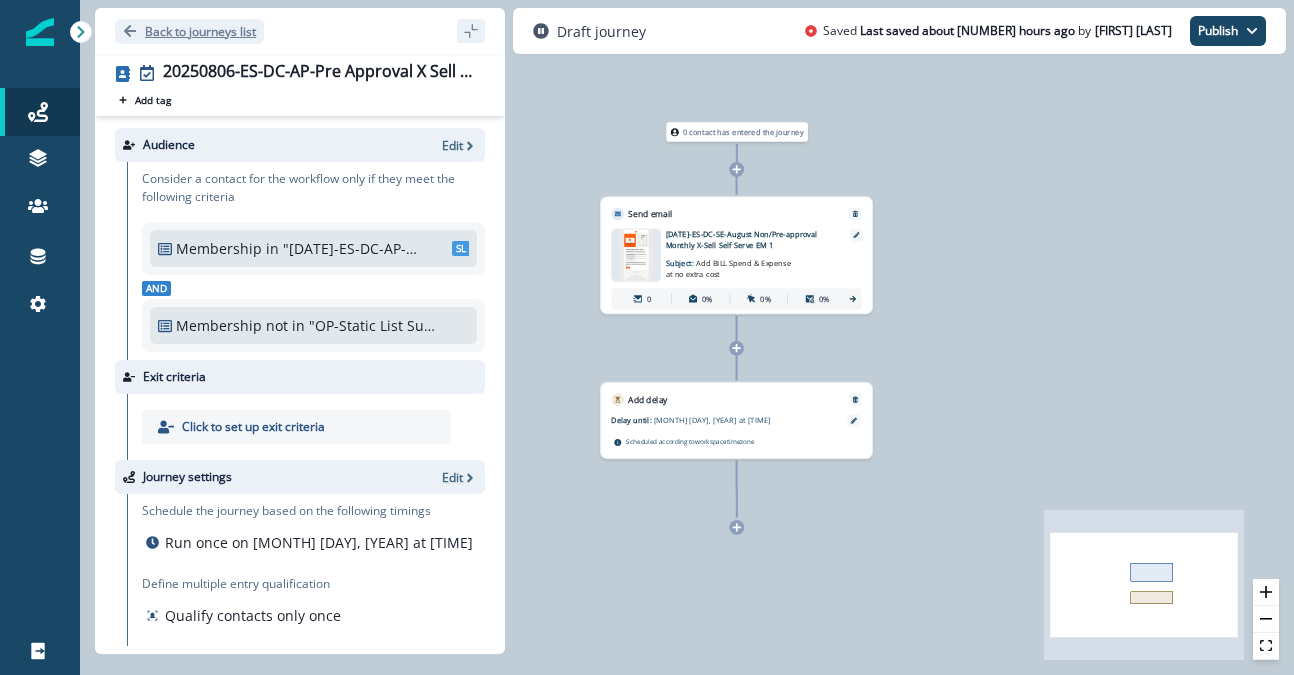click 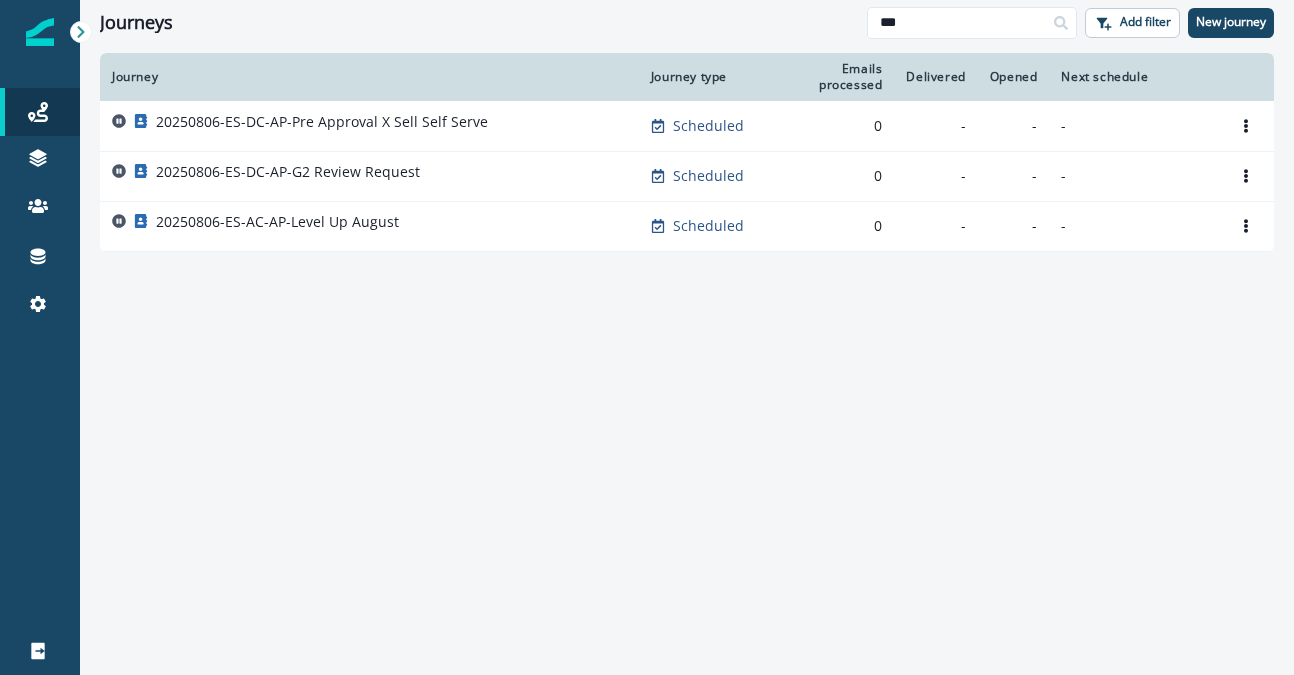 drag, startPoint x: 913, startPoint y: 18, endPoint x: 757, endPoint y: 4, distance: 156.62694 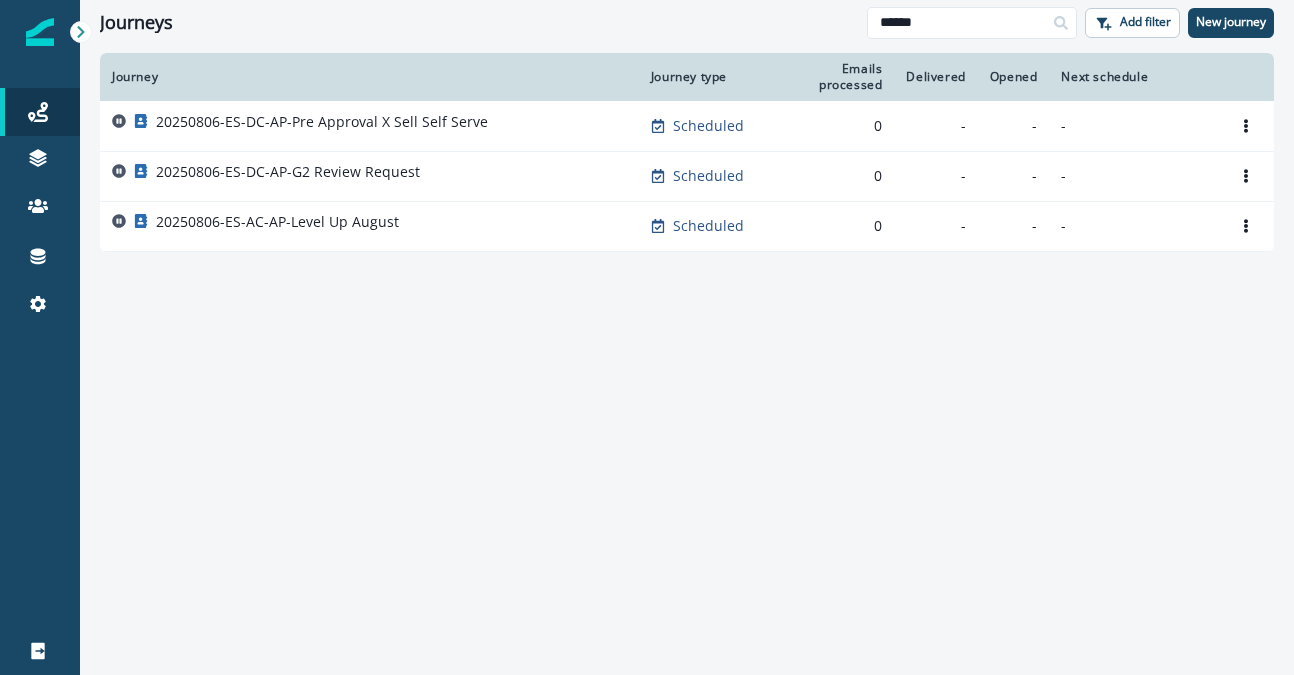 type on "******" 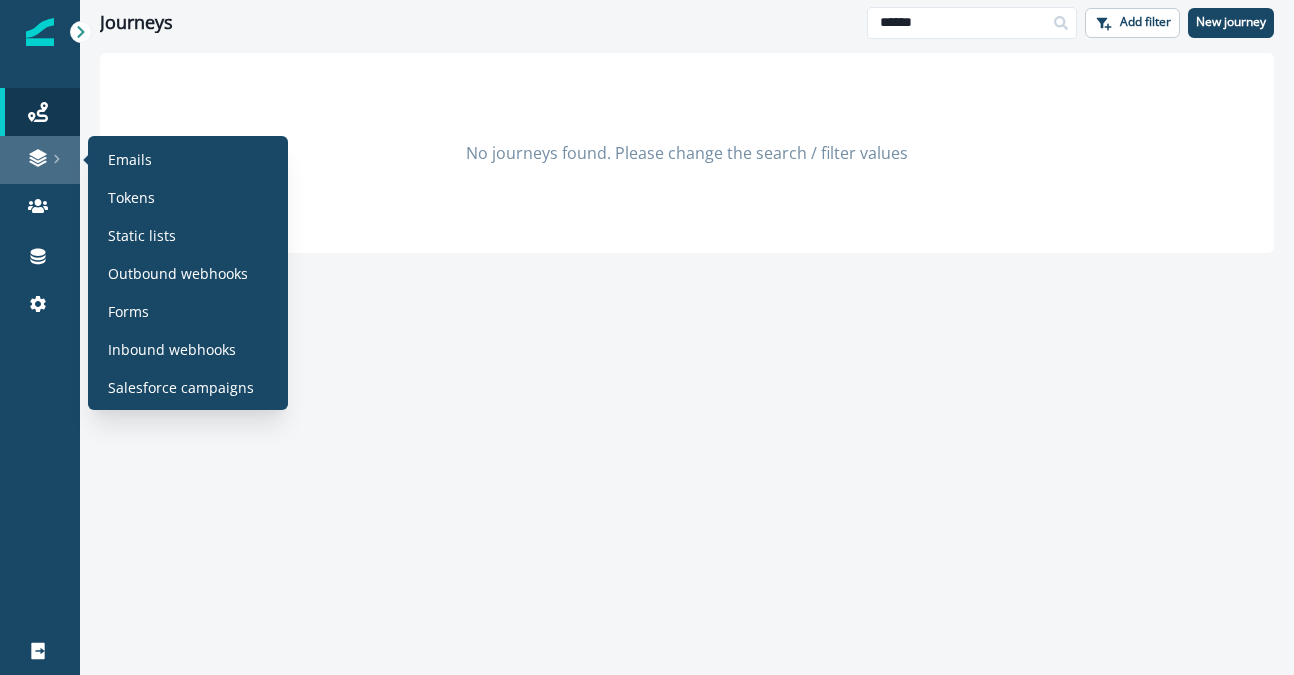click at bounding box center (40, 158) 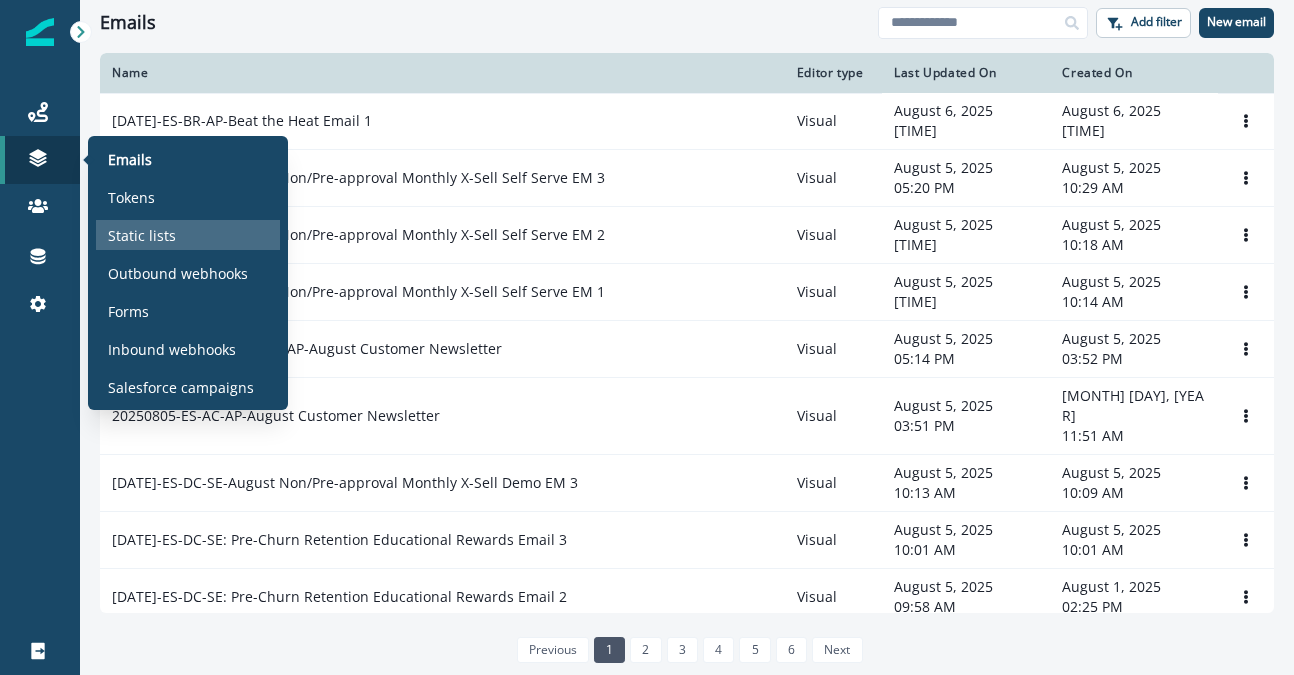 click on "Static lists" at bounding box center (142, 235) 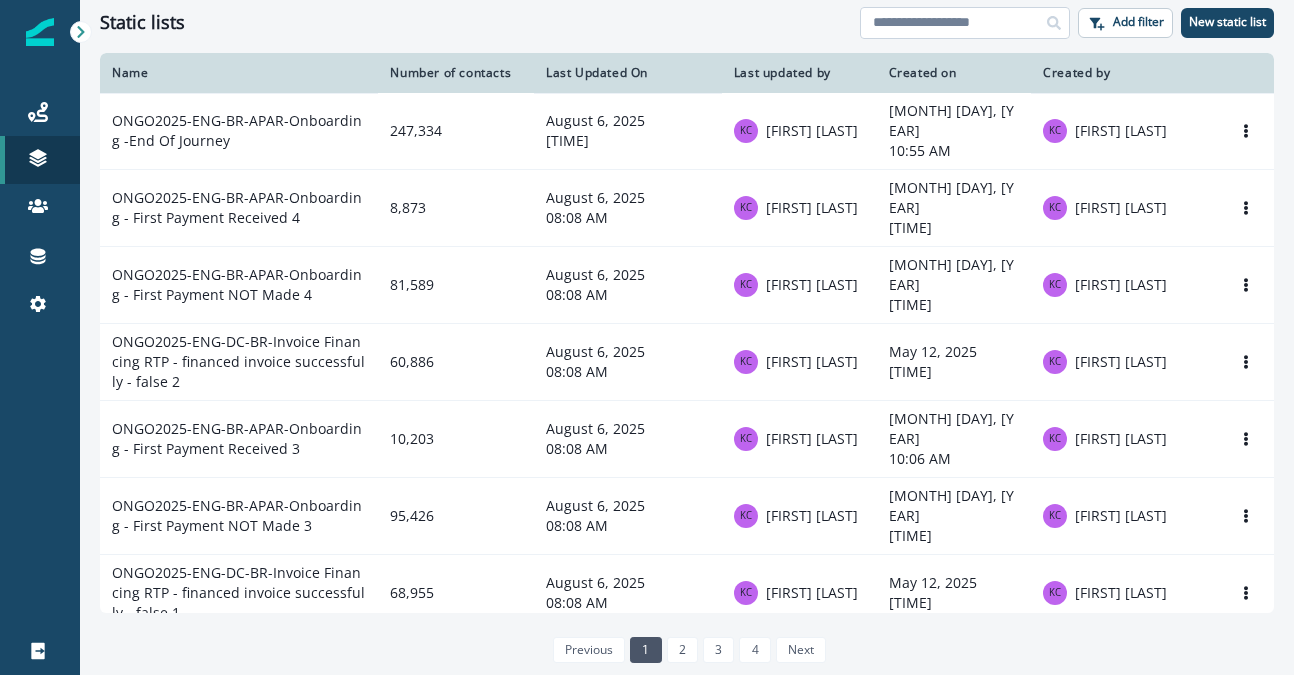 click at bounding box center (965, 23) 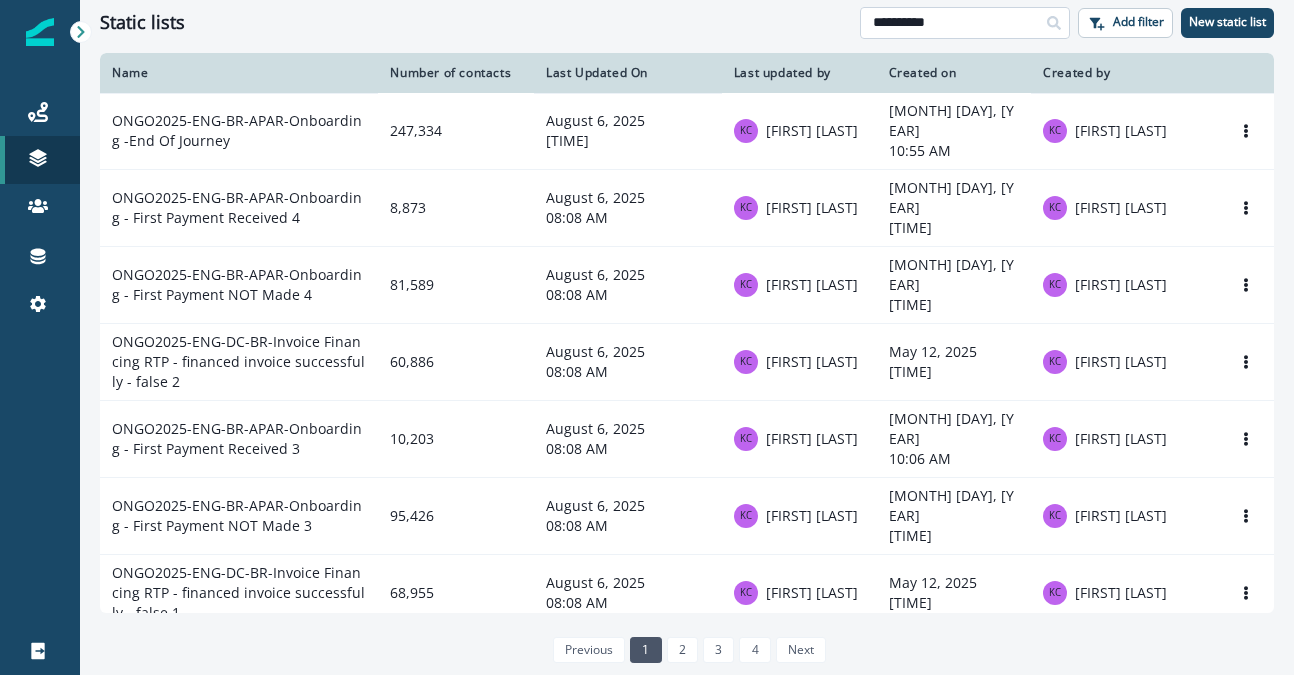 type on "**********" 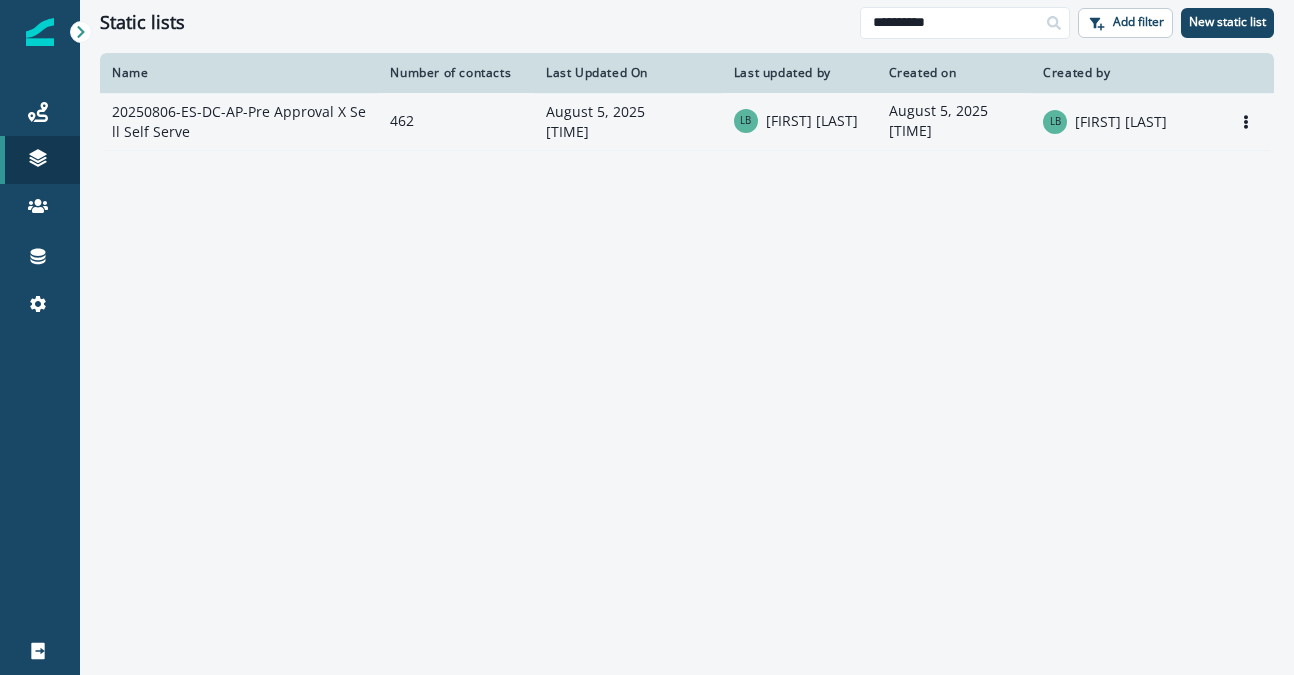click on "20250806-ES-DC-AP-Pre Approval X Sell Self Serve" at bounding box center [239, 121] 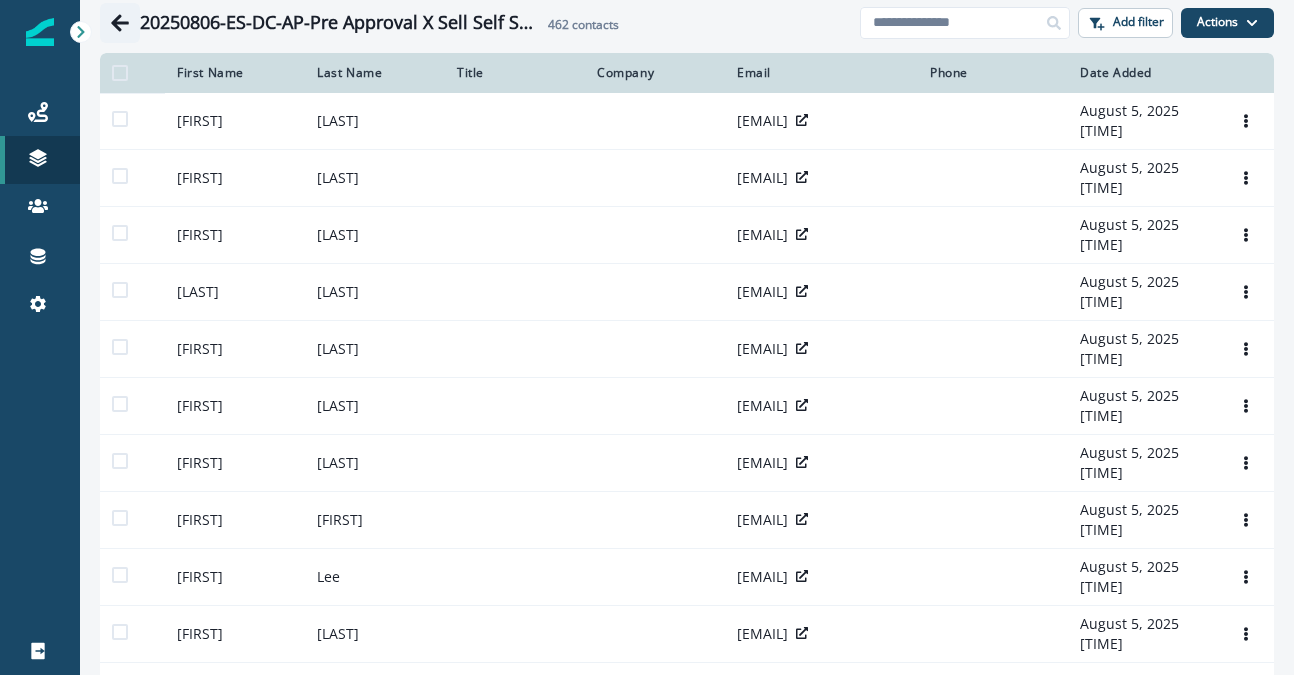 click 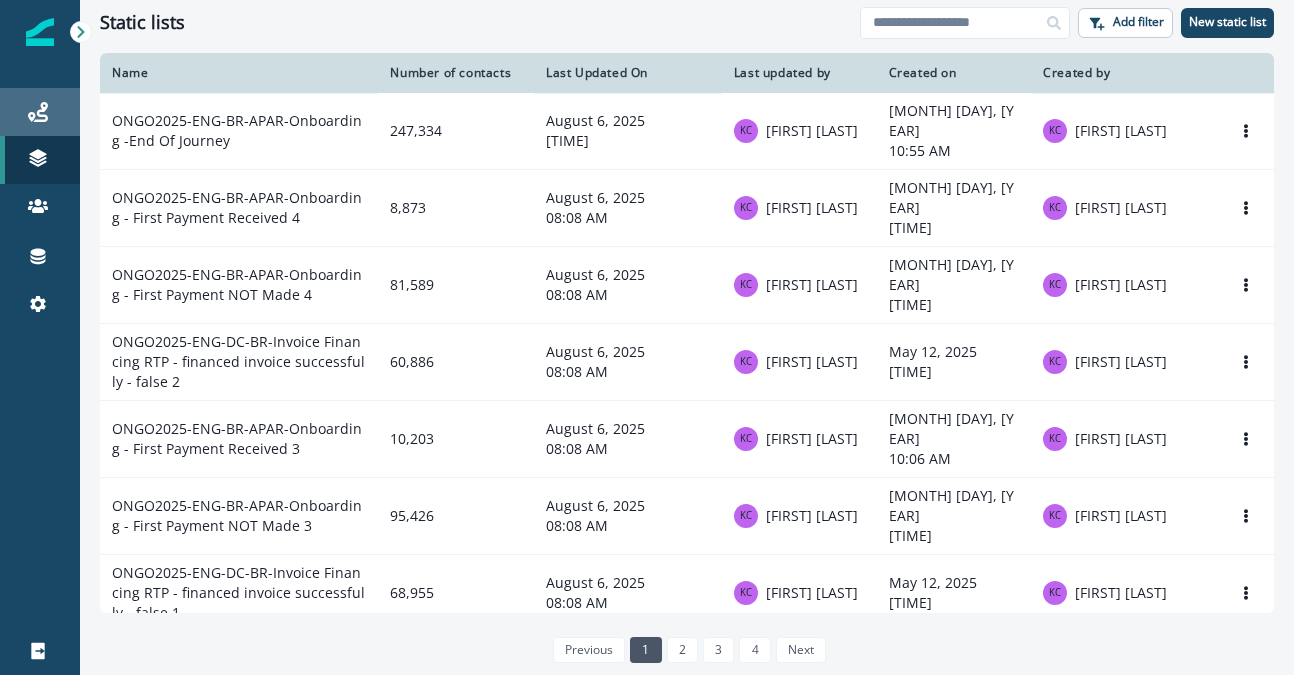 click on "Journeys" at bounding box center [40, 112] 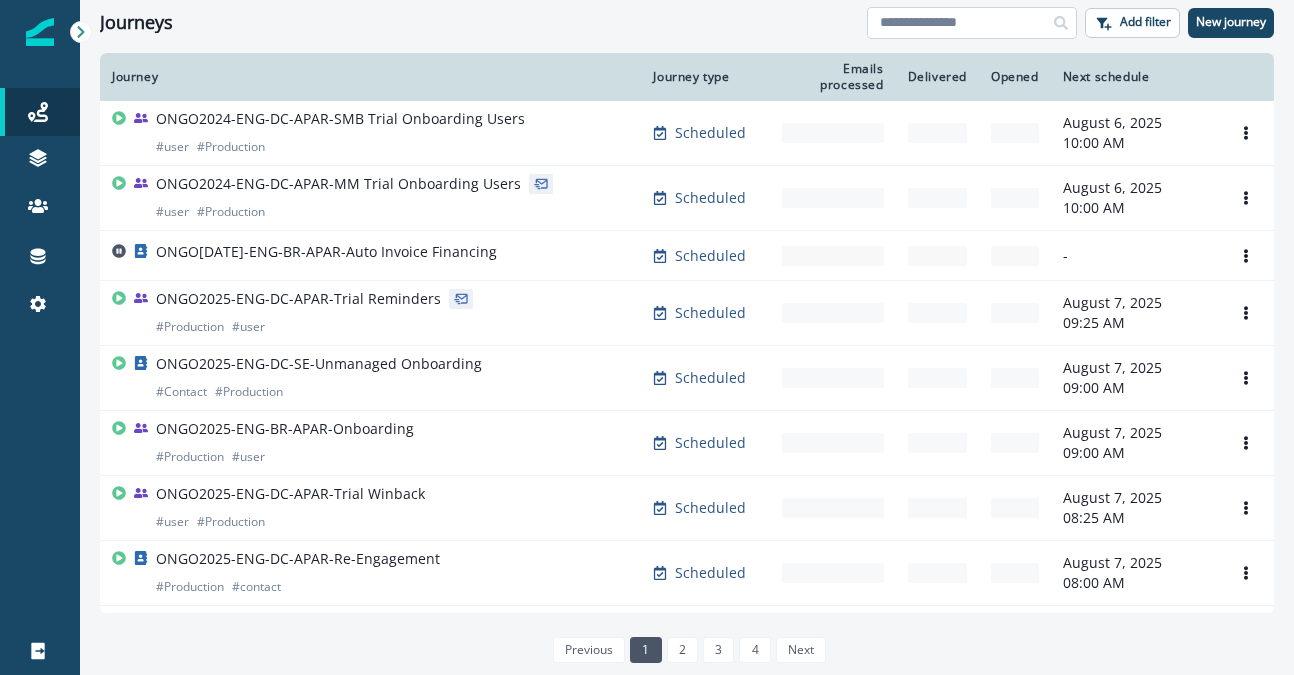 click at bounding box center (972, 23) 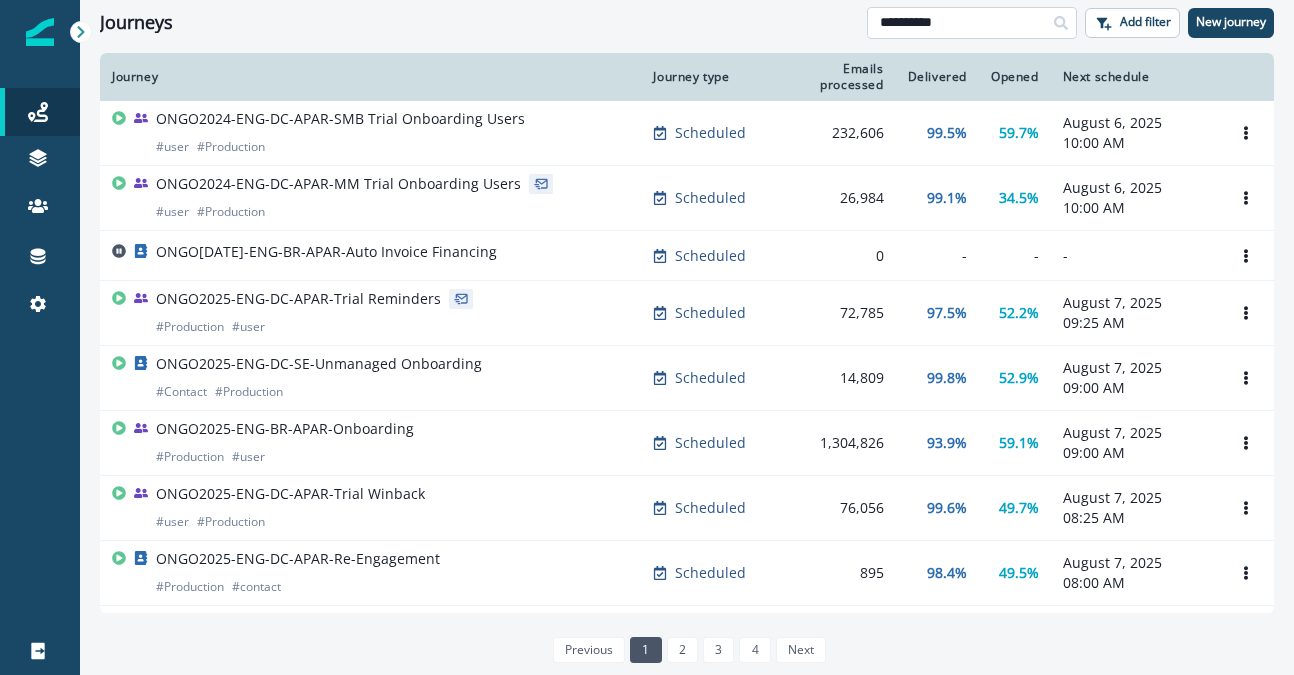type on "**********" 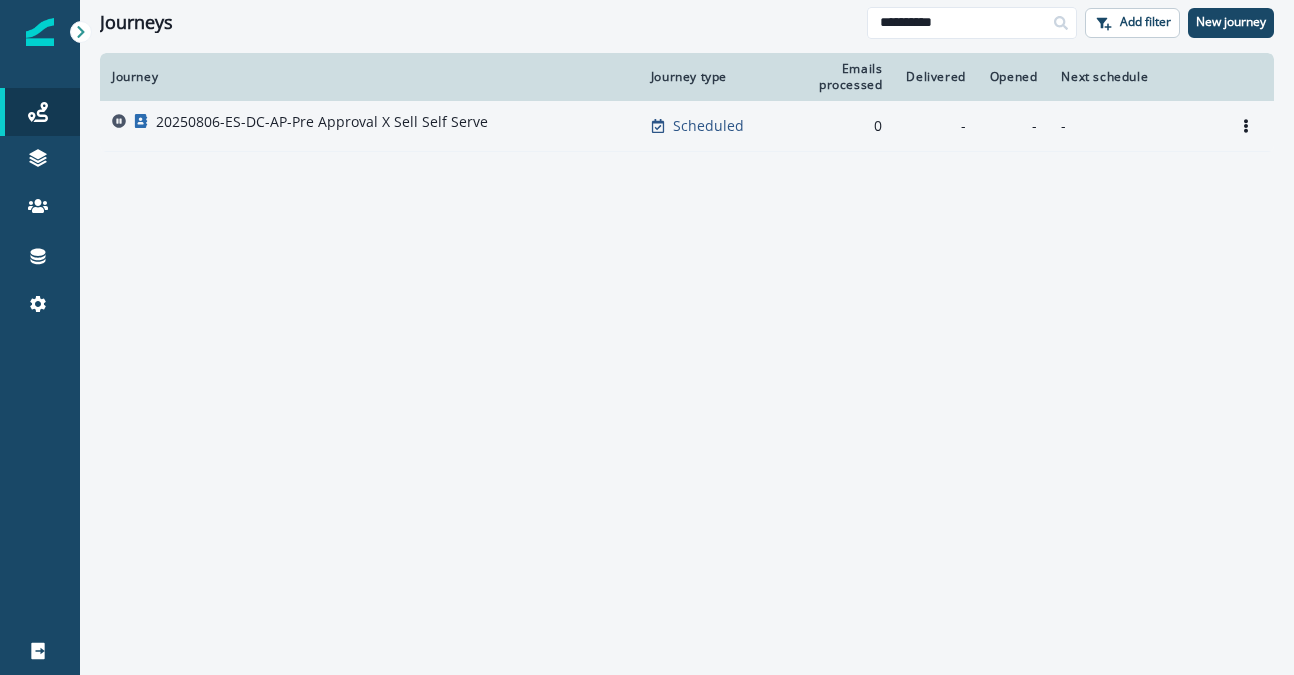 click on "20250806-ES-DC-AP-Pre Approval X Sell Self Serve" at bounding box center (322, 122) 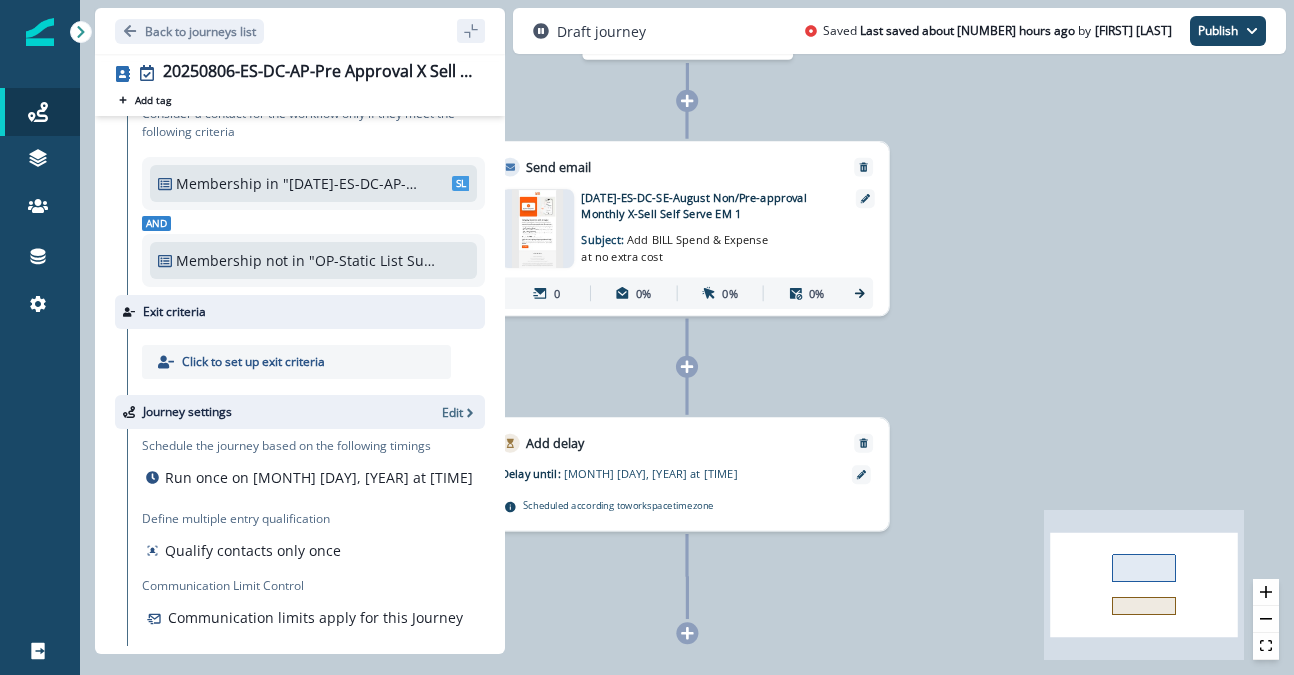 scroll, scrollTop: 83, scrollLeft: 0, axis: vertical 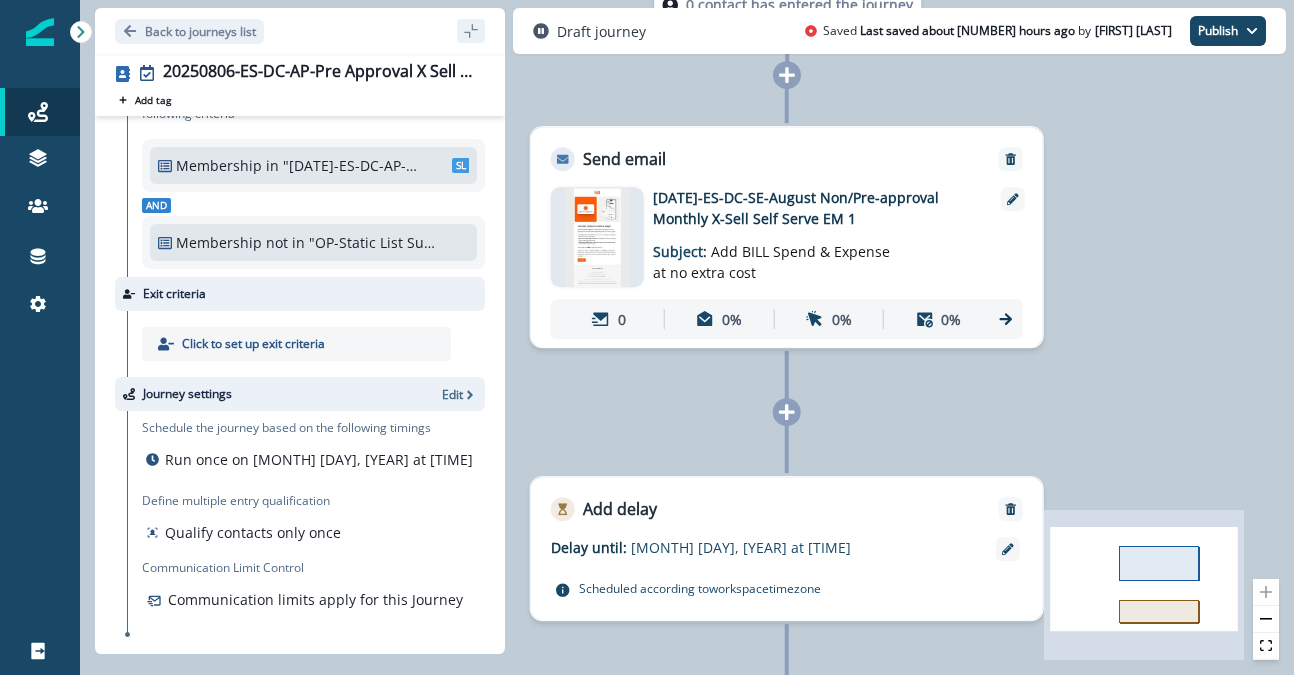 click at bounding box center (597, 237) 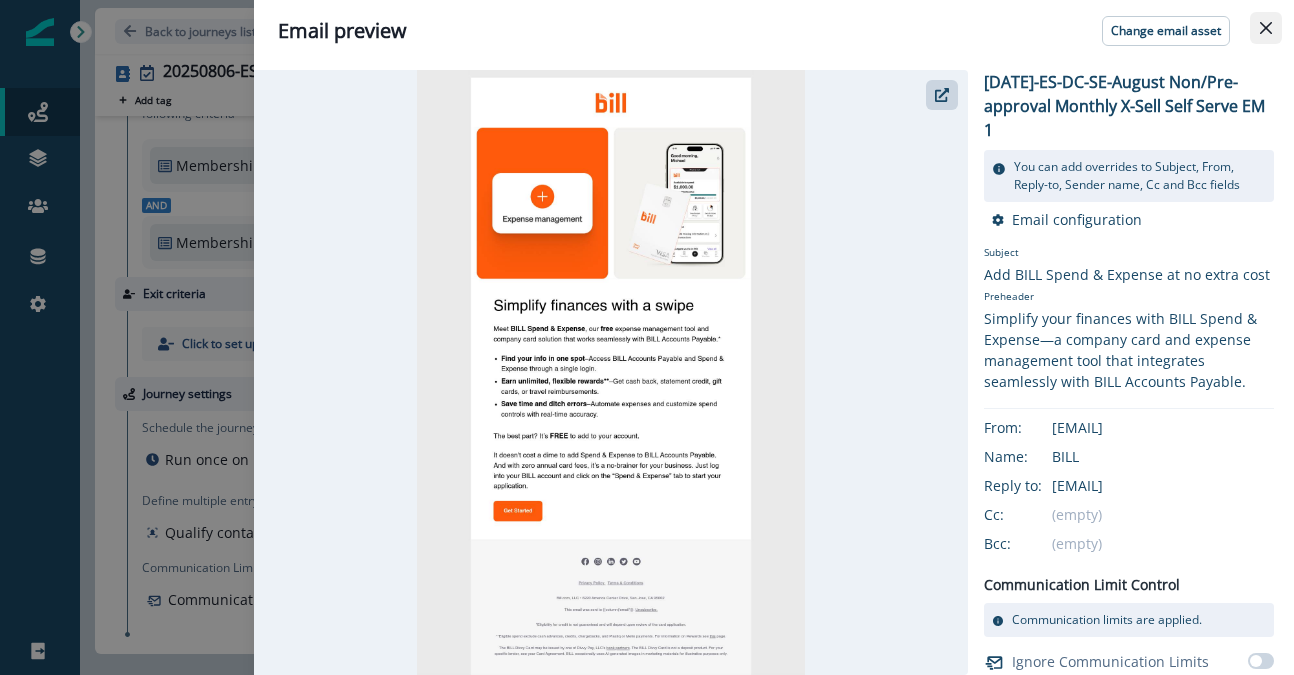 click at bounding box center (1266, 28) 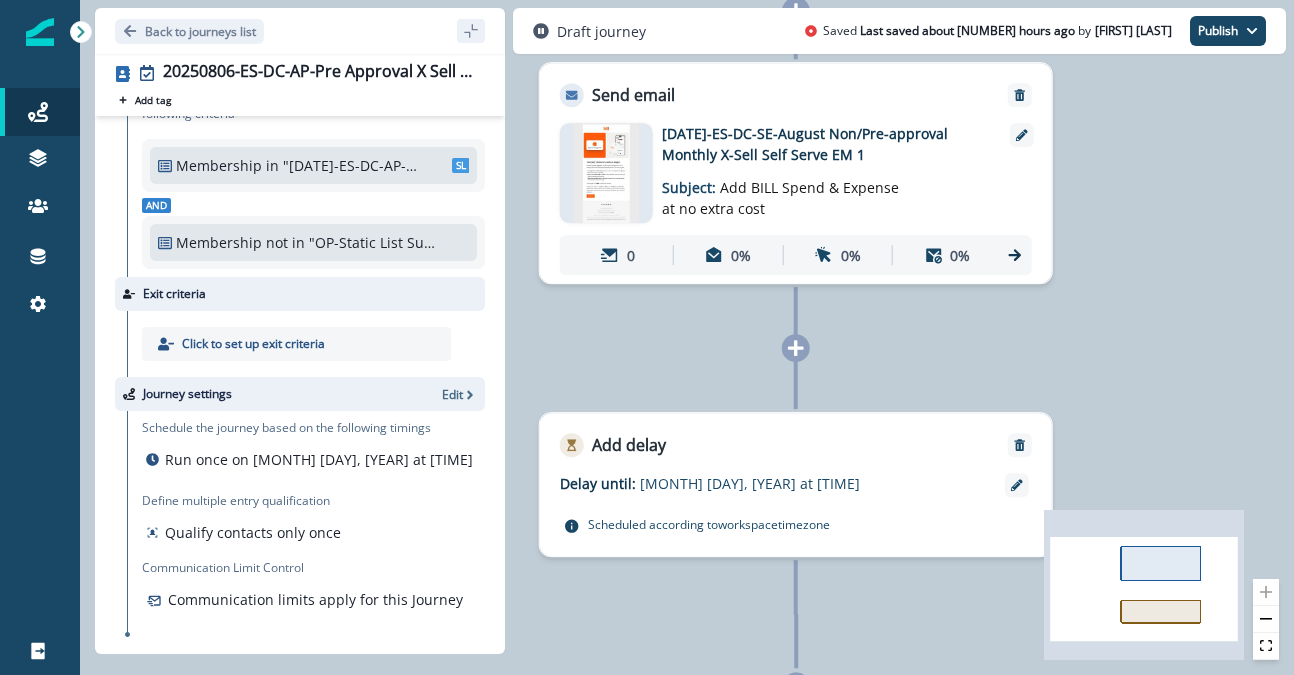 scroll, scrollTop: 0, scrollLeft: 0, axis: both 